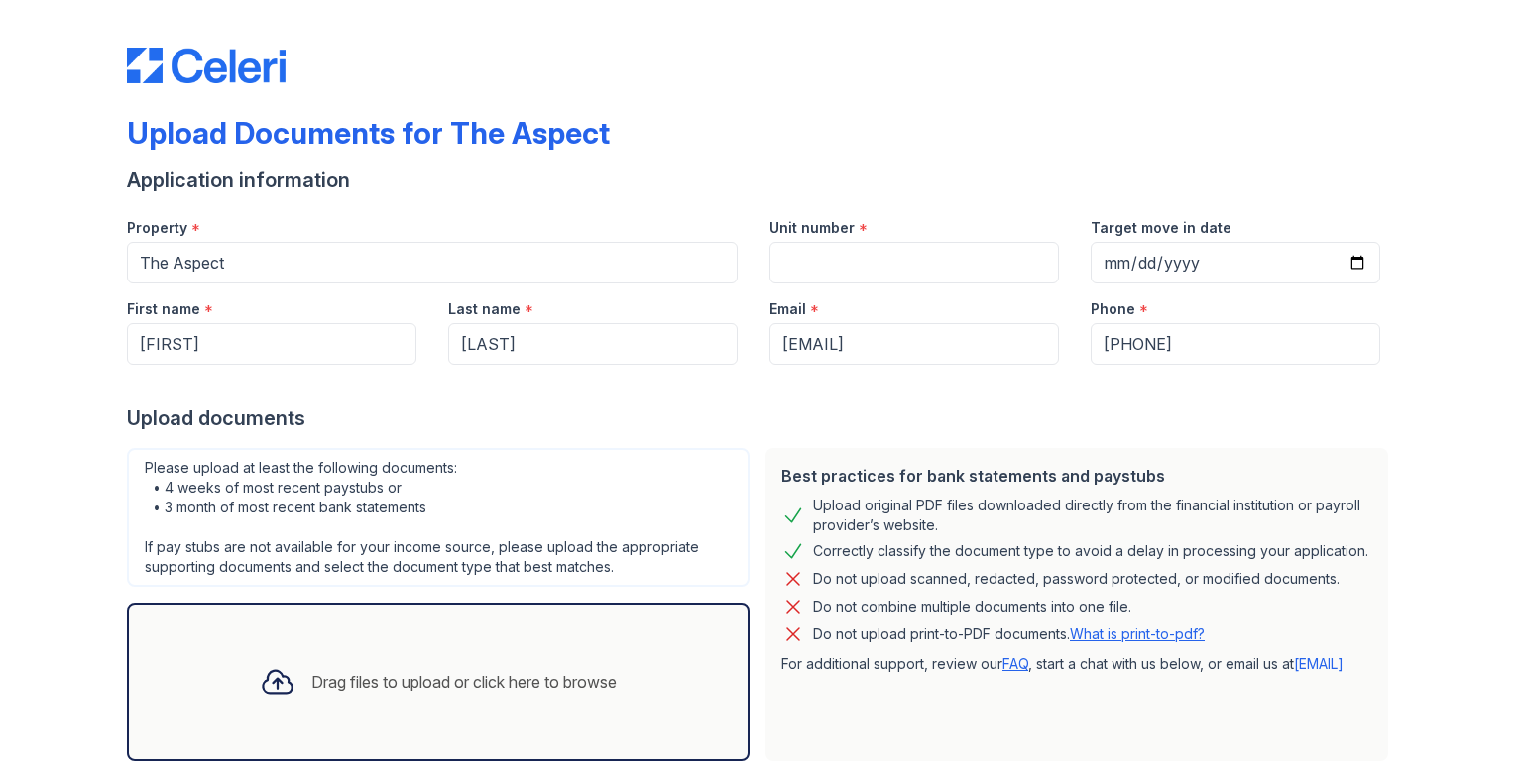 scroll, scrollTop: 0, scrollLeft: 0, axis: both 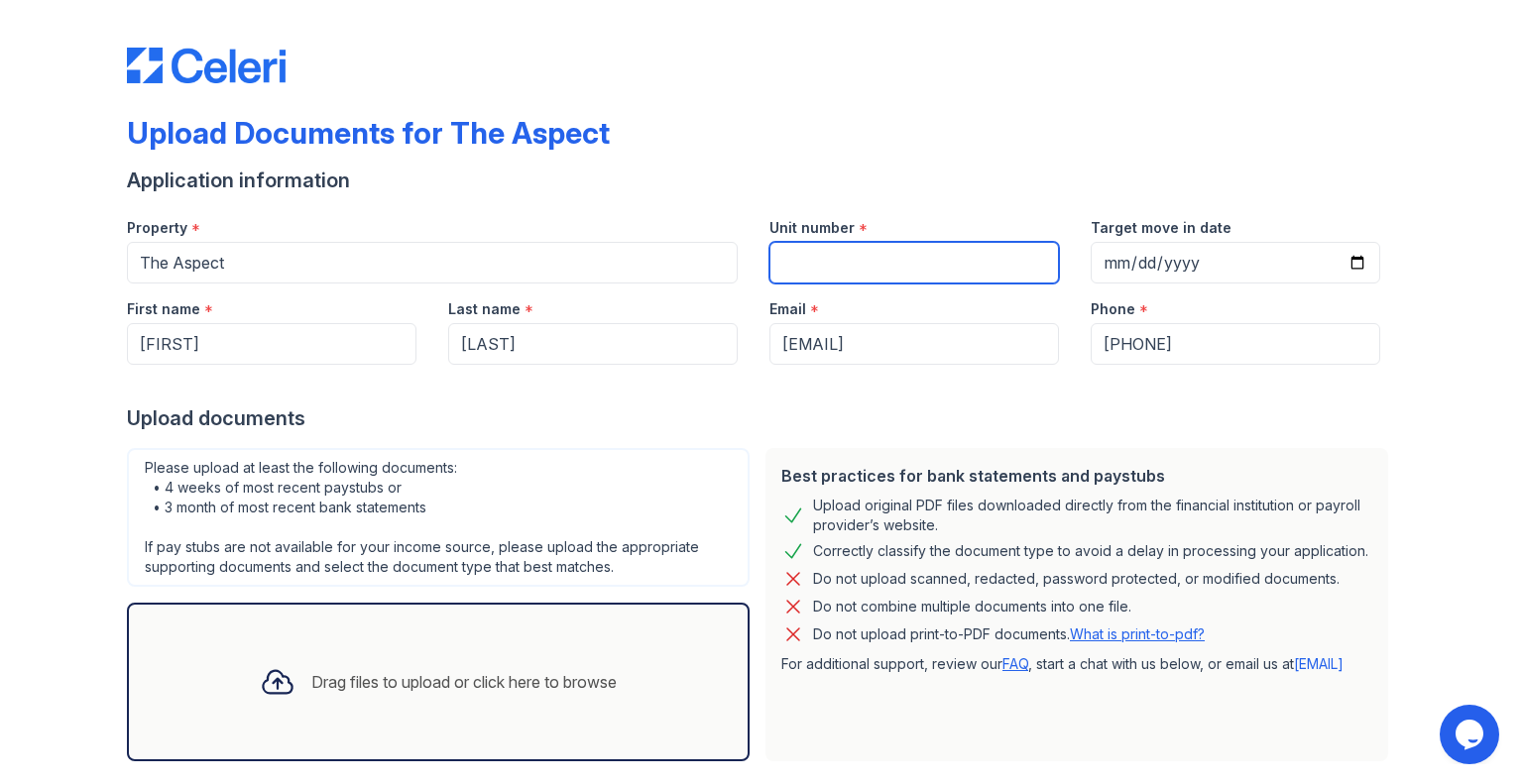 click on "Unit number" at bounding box center (914, 263) 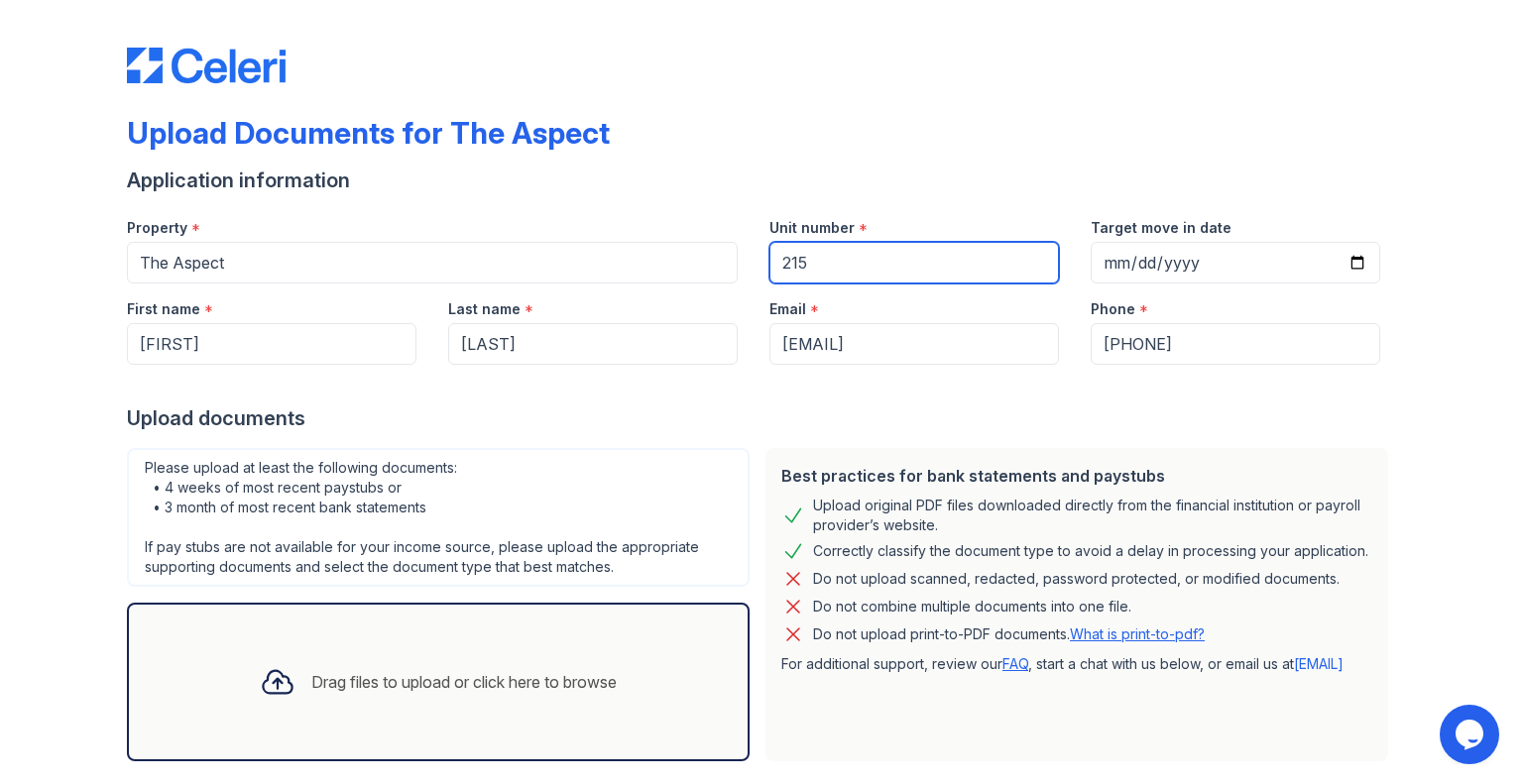 type on "215" 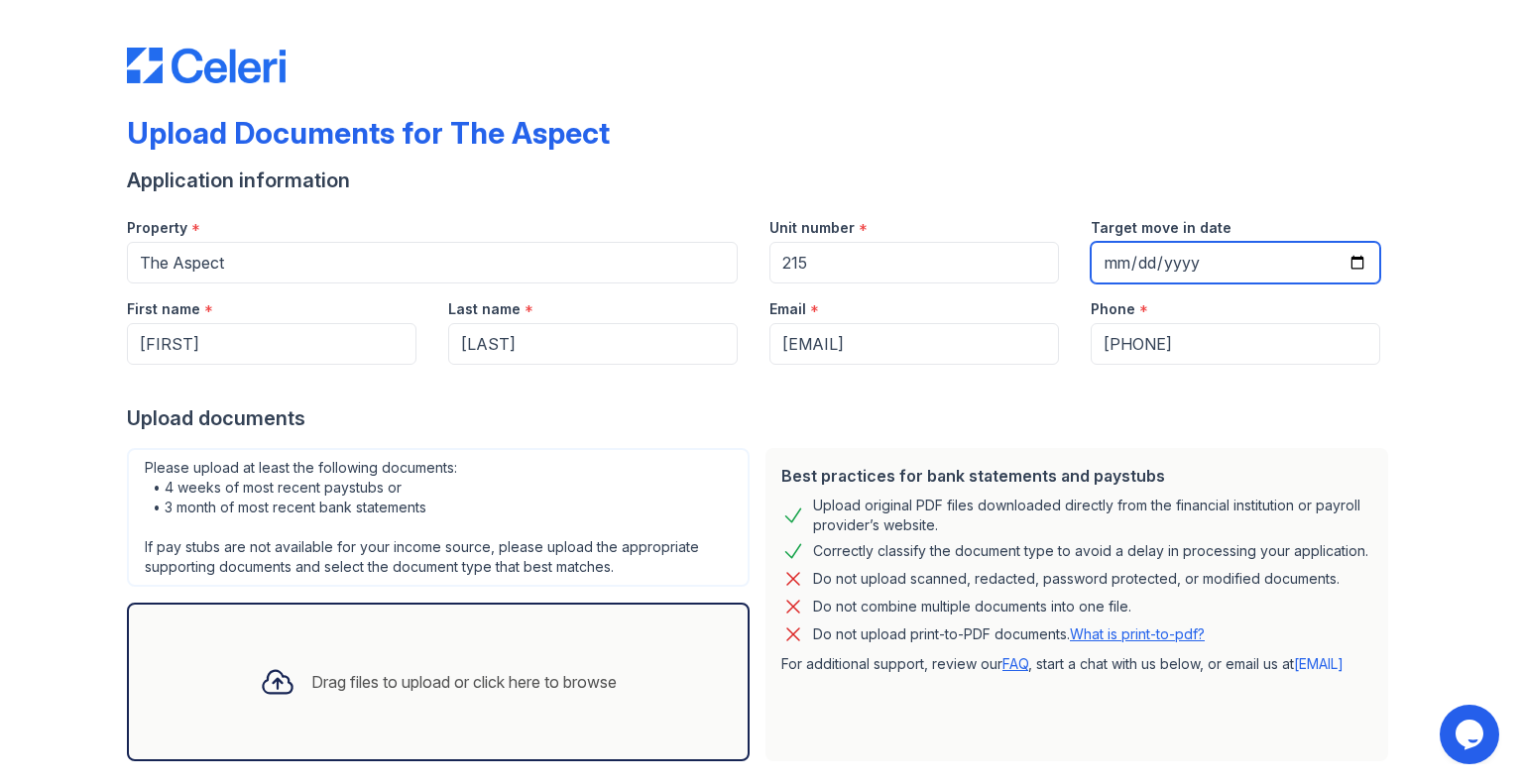 click on "Target move in date" at bounding box center [1235, 263] 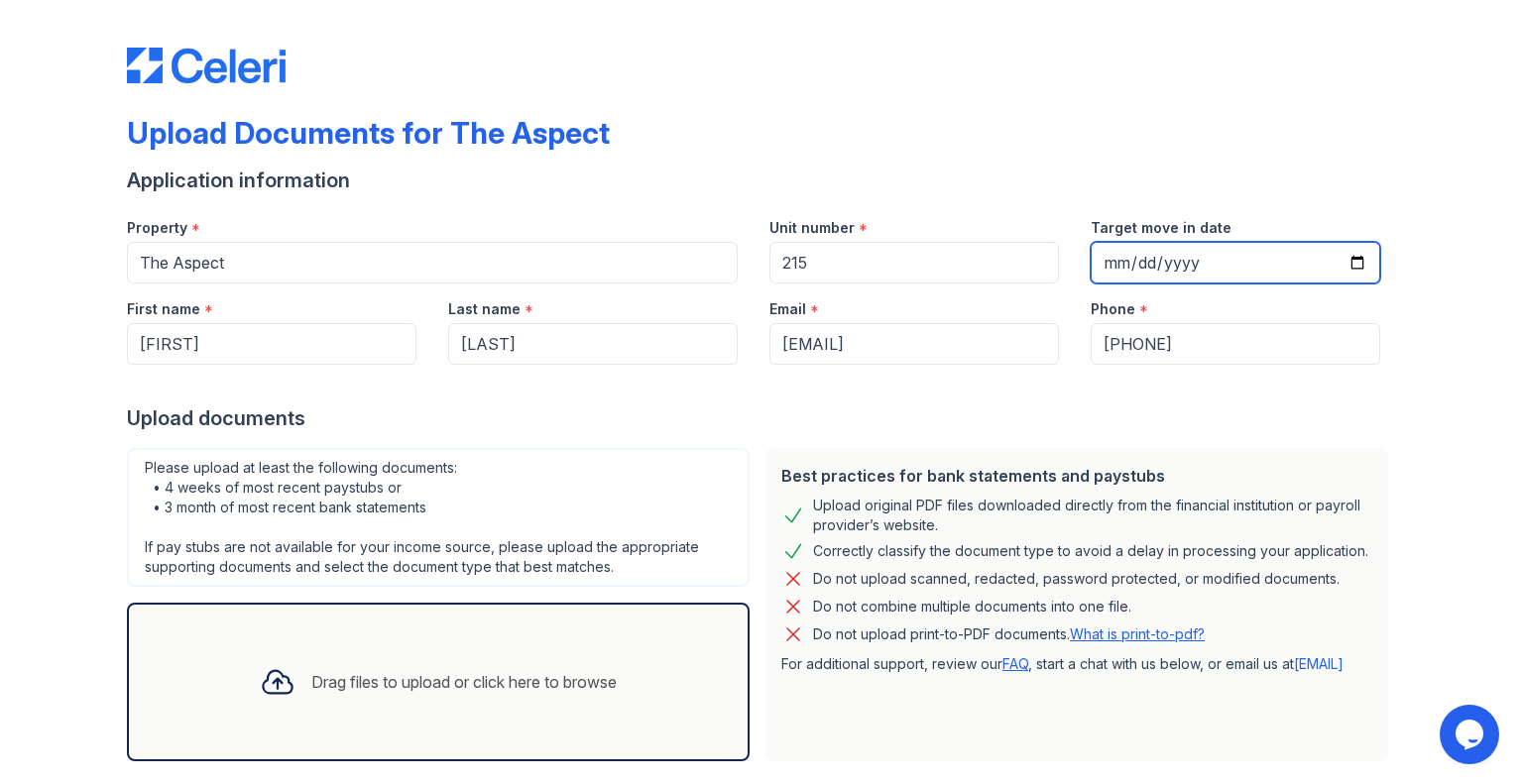 click on "Target move in date" at bounding box center [1235, 263] 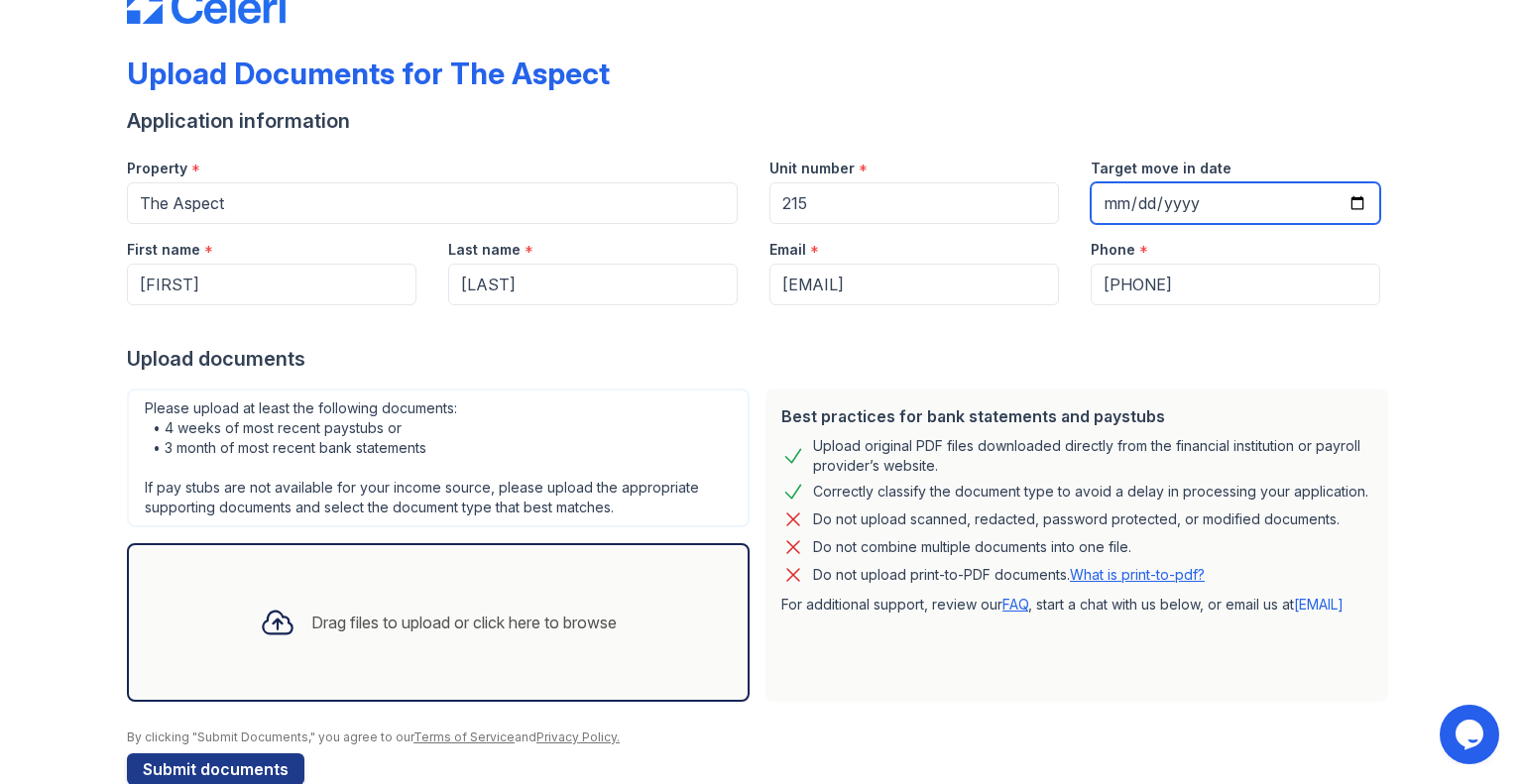 scroll, scrollTop: 98, scrollLeft: 0, axis: vertical 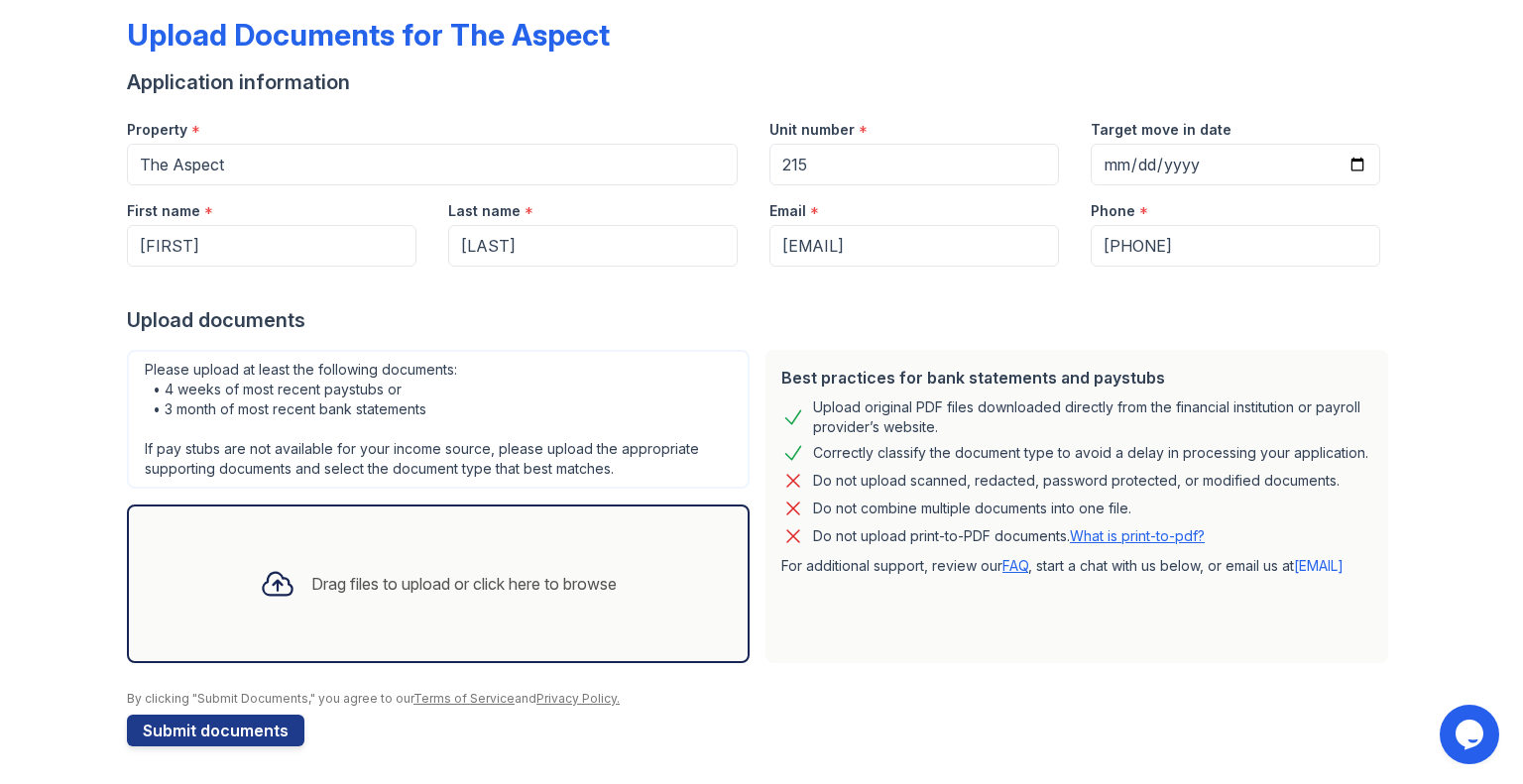 click on "Drag files to upload or click here to browse" at bounding box center [438, 584] 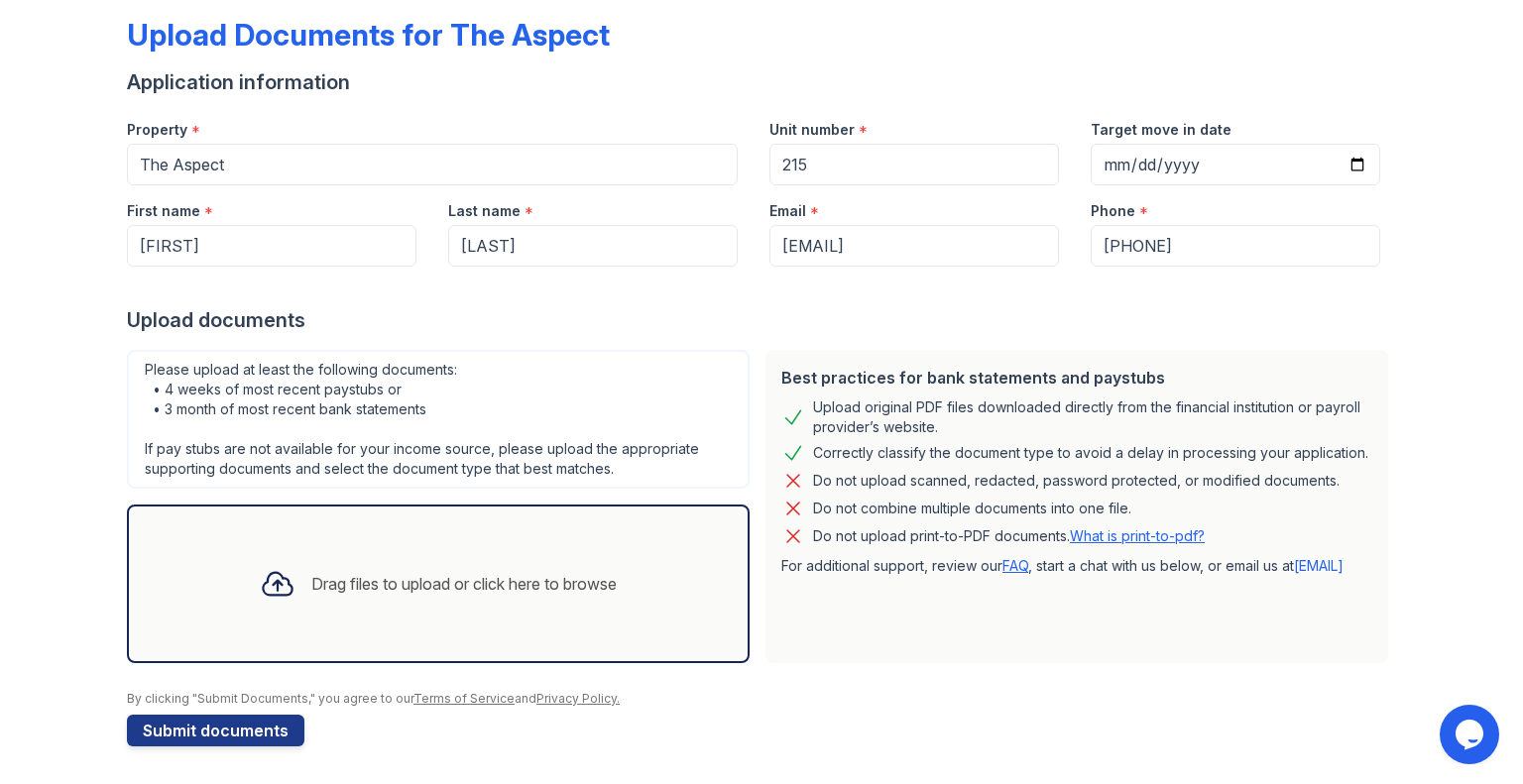 click 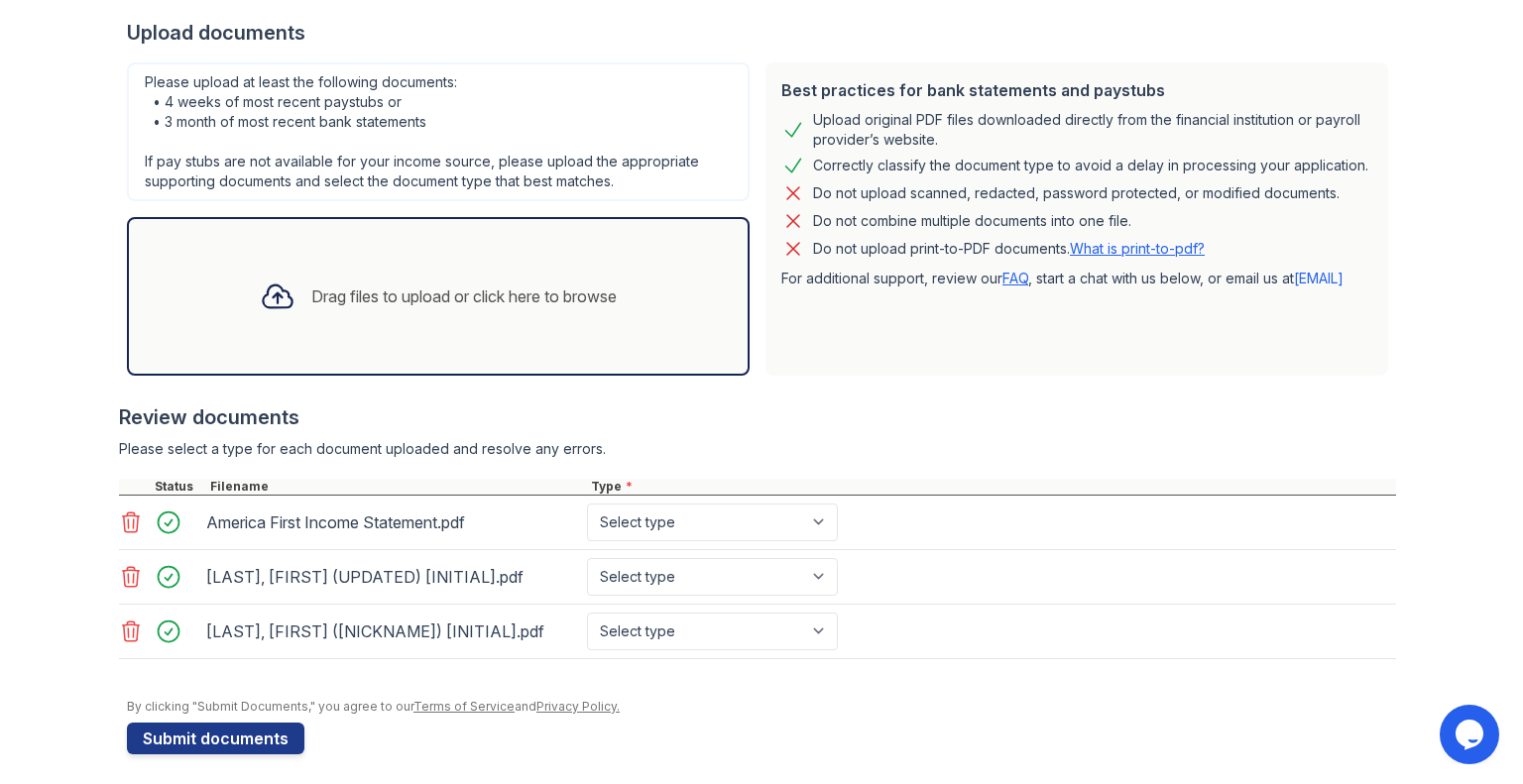 scroll, scrollTop: 388, scrollLeft: 0, axis: vertical 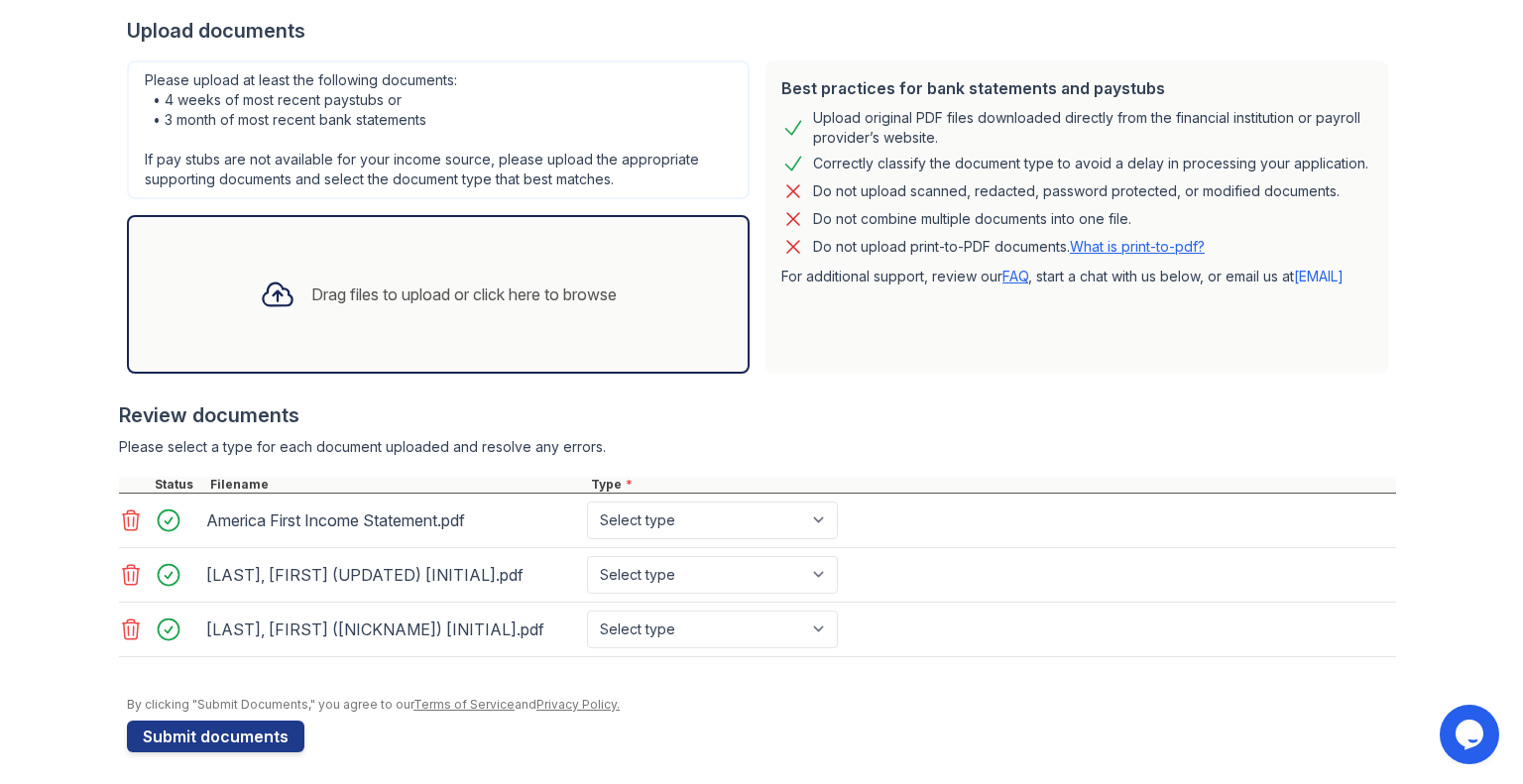 click 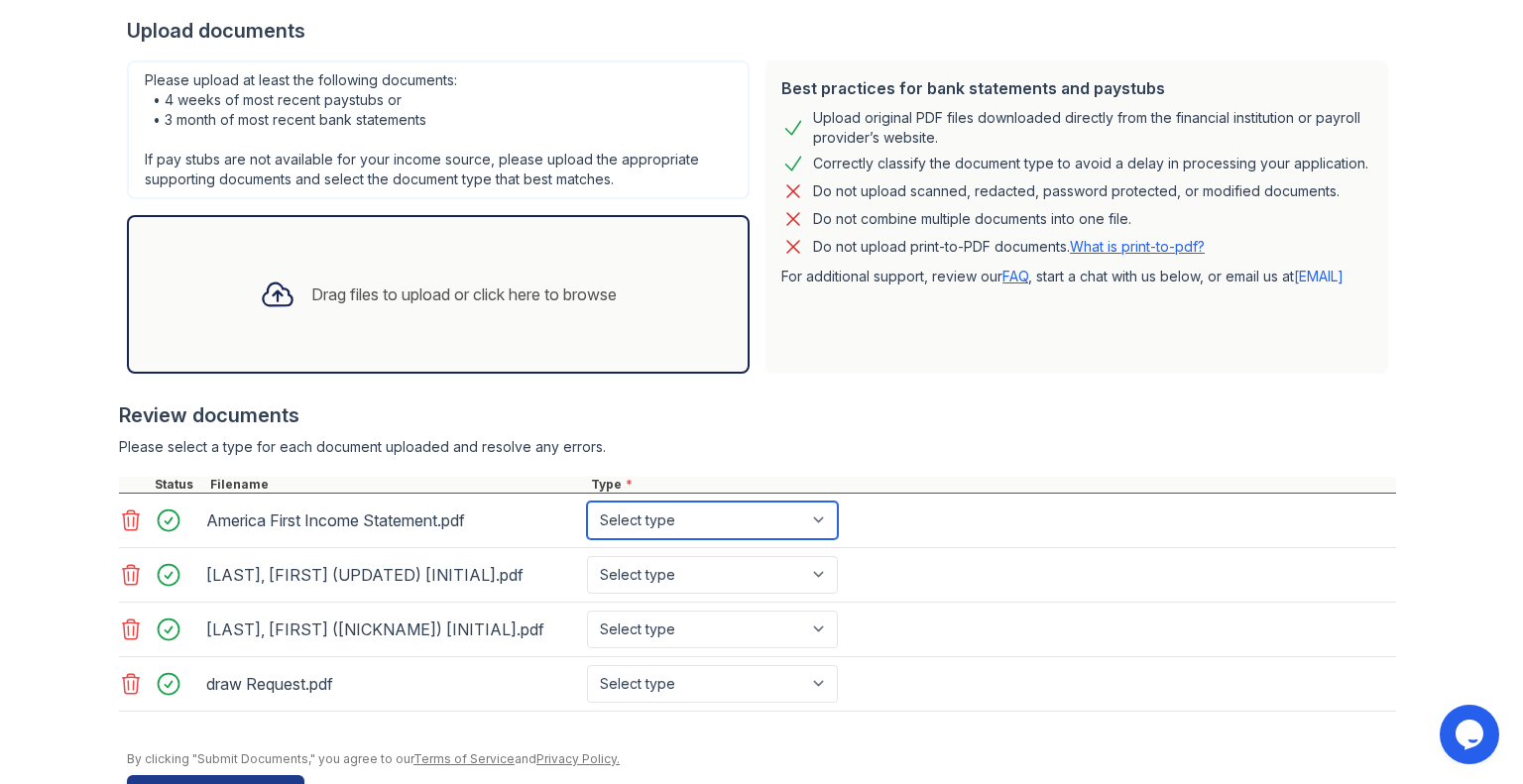 click on "Select type
Paystub
Bank Statement
Offer Letter
Tax Documents
Benefit Award Letter
Investment Account Statement
Other" at bounding box center (712, 520) 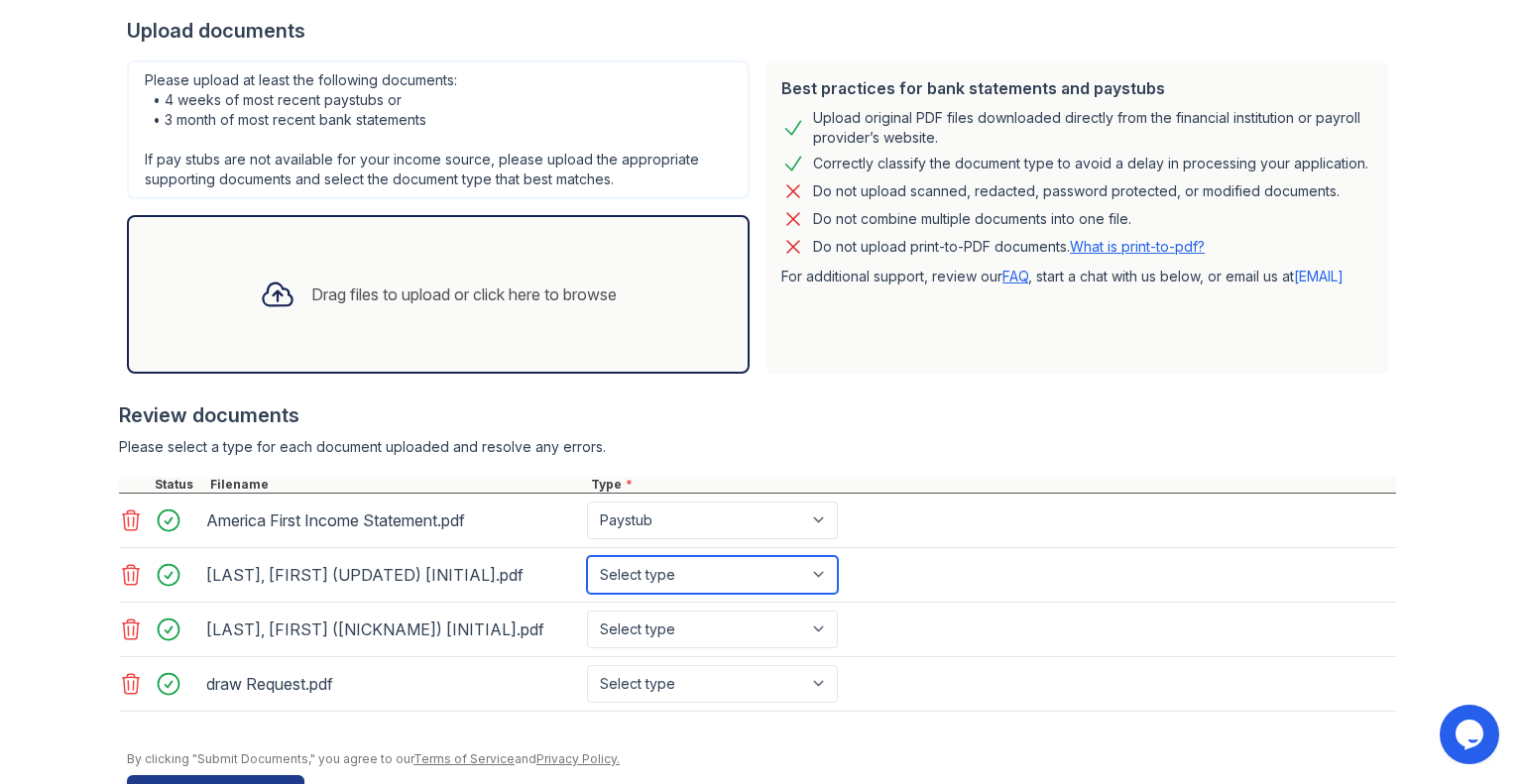 click on "Select type
Paystub
Bank Statement
Offer Letter
Tax Documents
Benefit Award Letter
Investment Account Statement
Other" at bounding box center (712, 575) 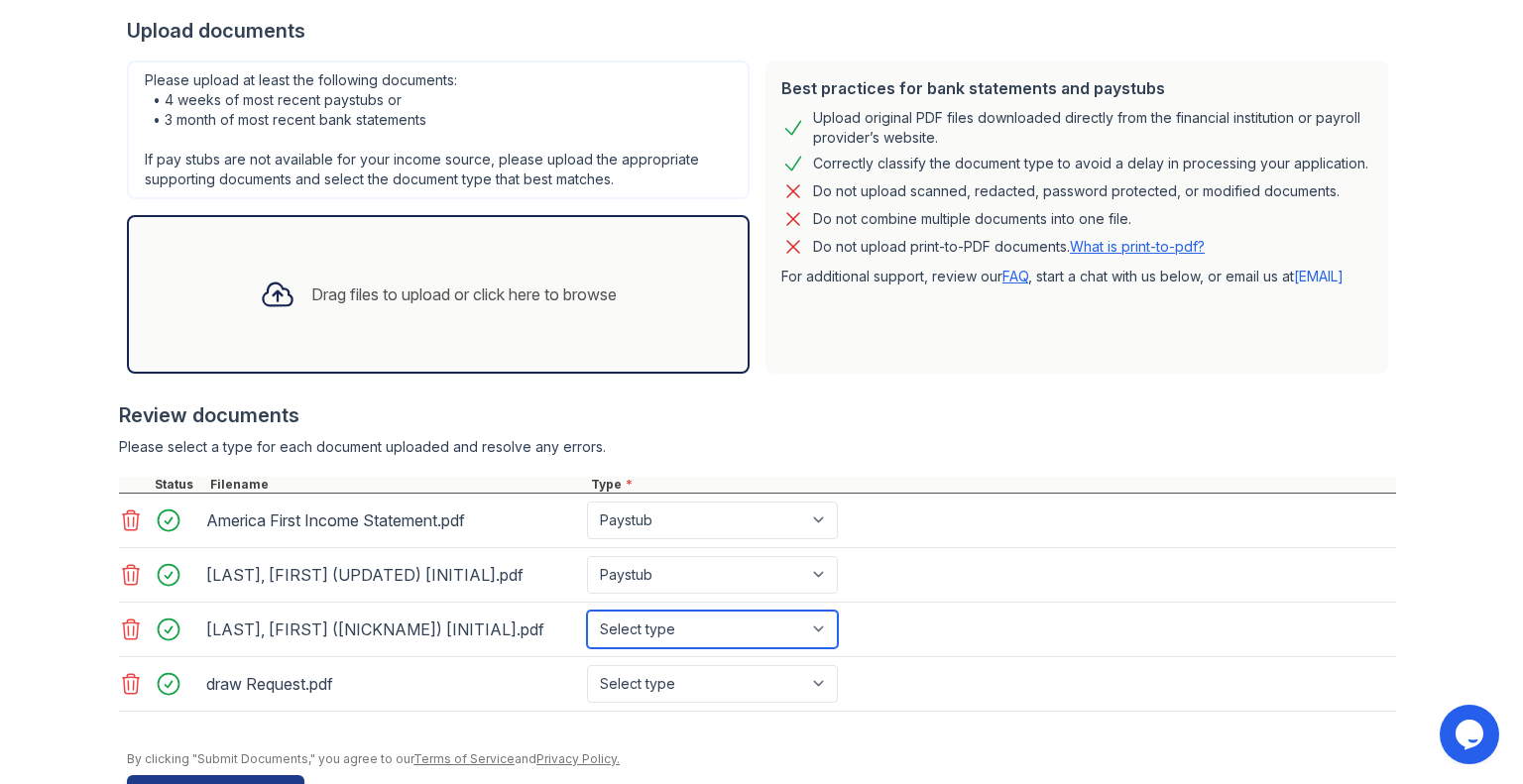click on "Select type
Paystub
Bank Statement
Offer Letter
Tax Documents
Benefit Award Letter
Investment Account Statement
Other" at bounding box center [712, 629] 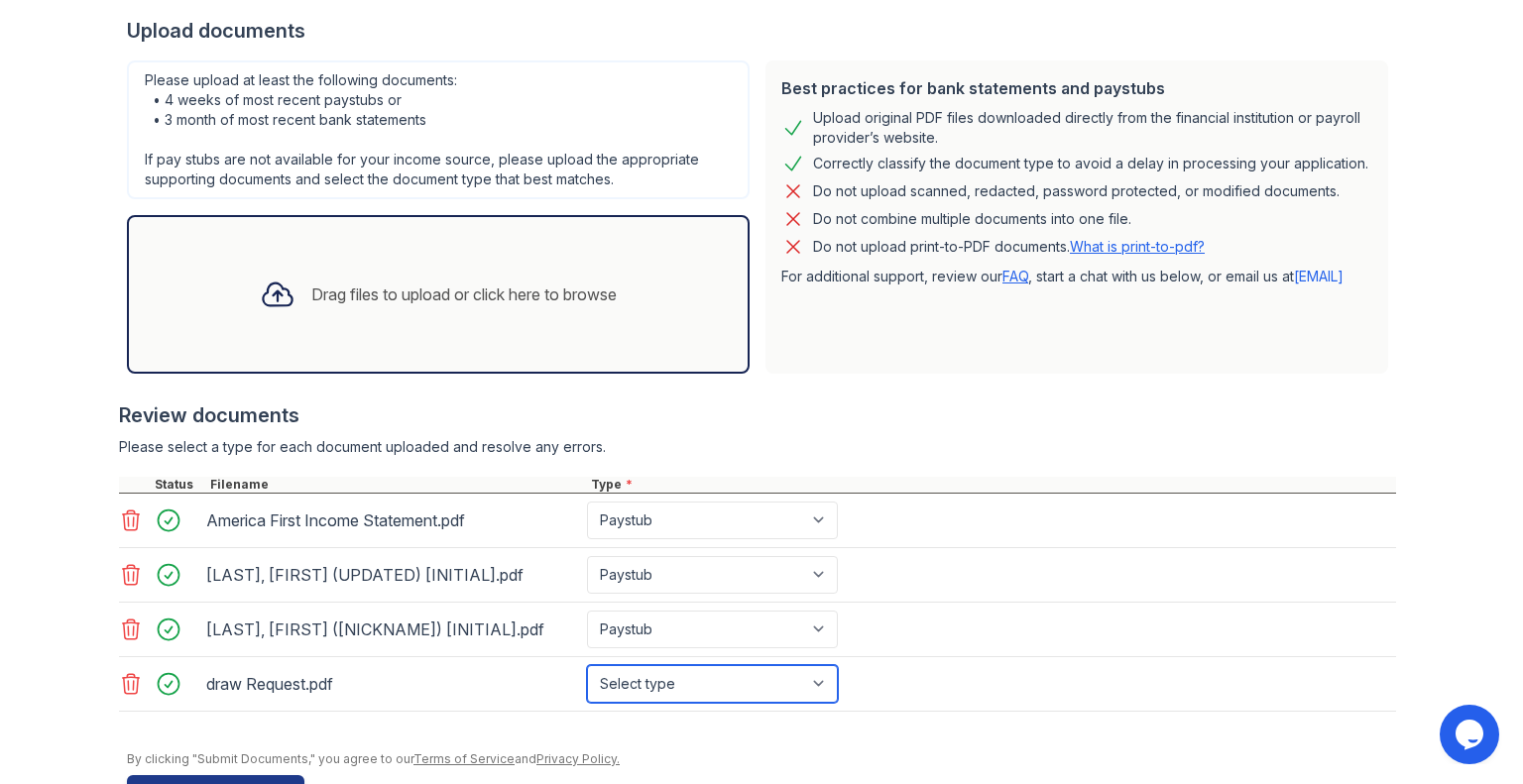 click on "Select type
Paystub
Bank Statement
Offer Letter
Tax Documents
Benefit Award Letter
Investment Account Statement
Other" at bounding box center (712, 684) 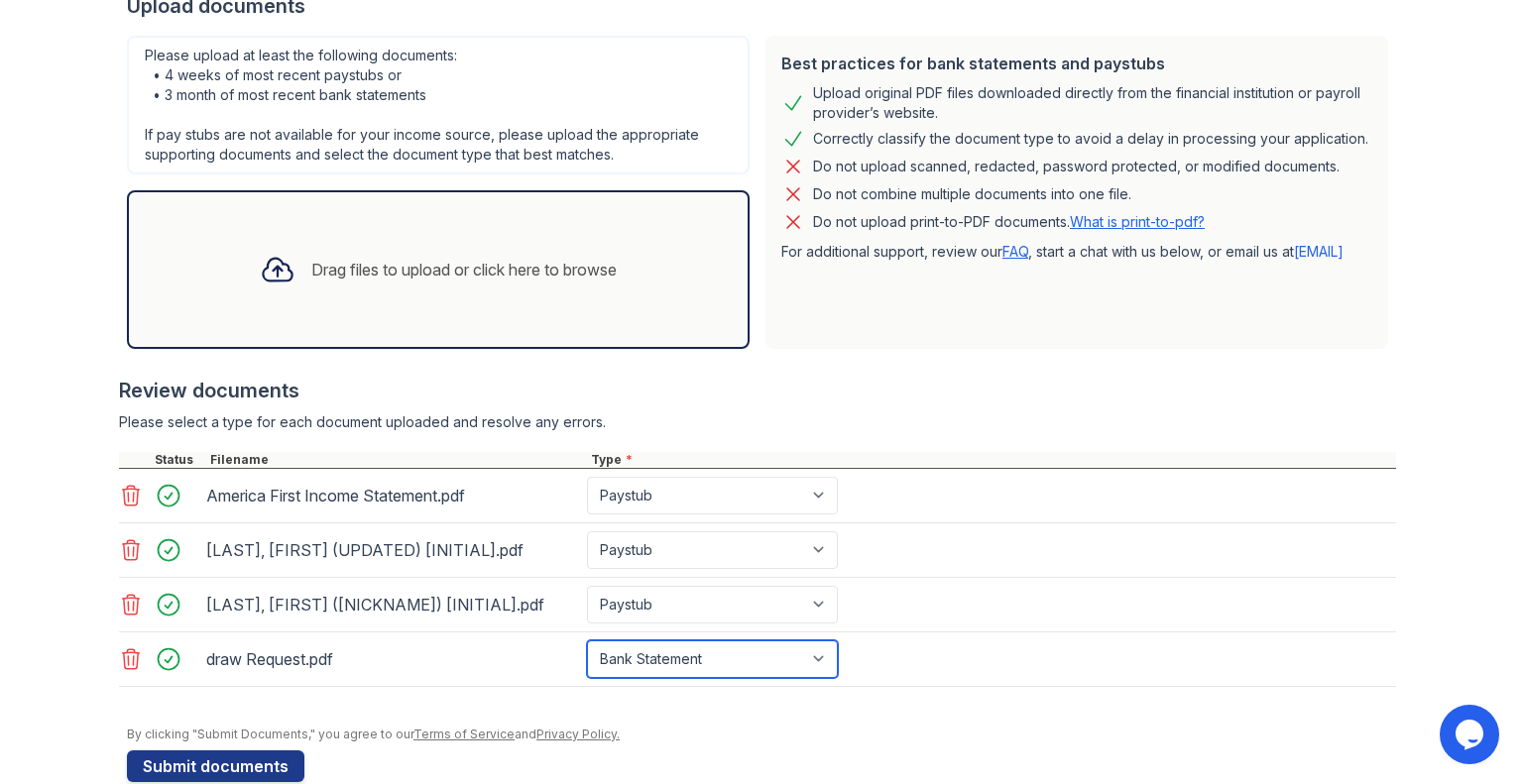 scroll, scrollTop: 445, scrollLeft: 0, axis: vertical 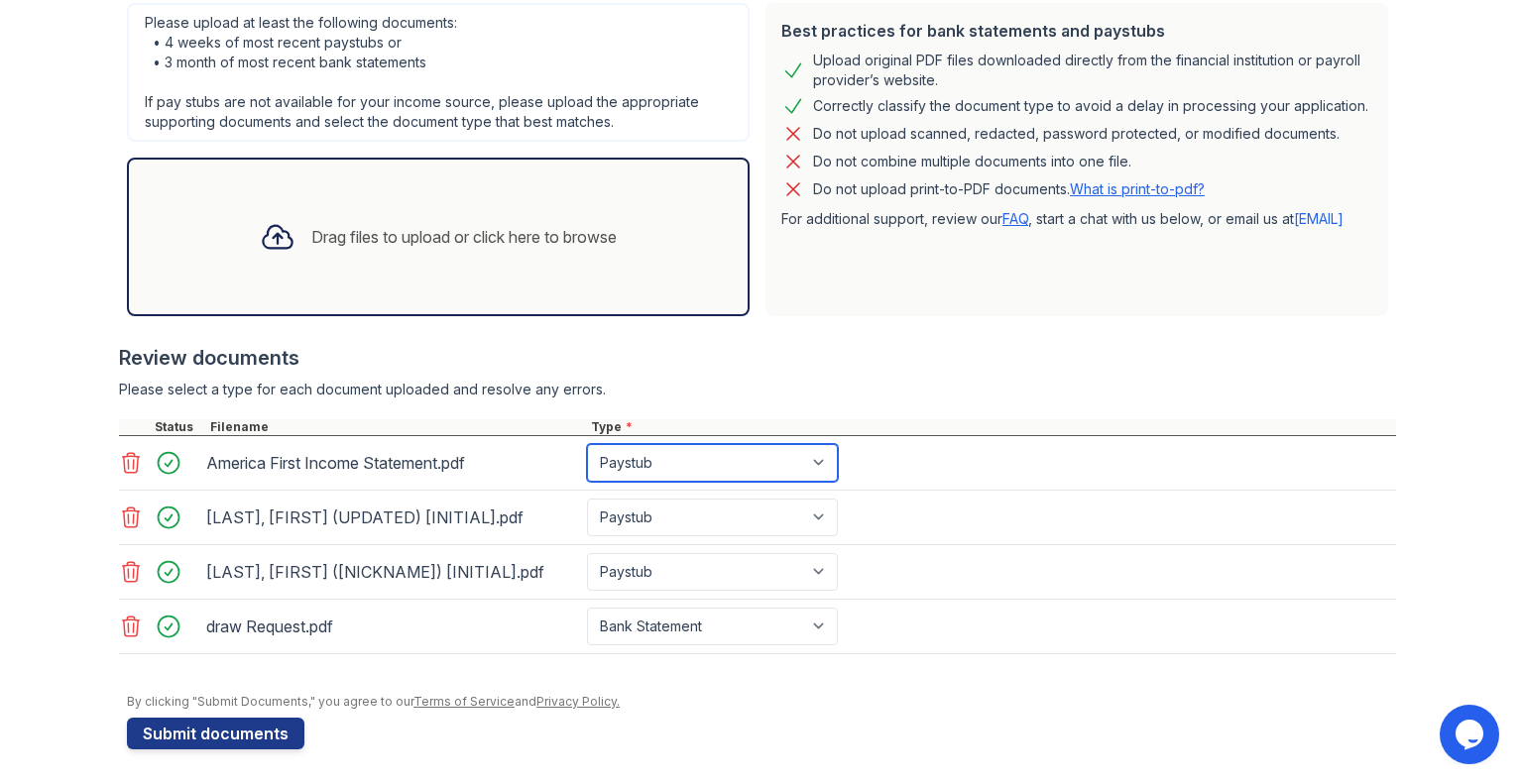 click on "Select type
Paystub
Bank Statement
Offer Letter
Tax Documents
Benefit Award Letter
Investment Account Statement
Other" at bounding box center [712, 463] 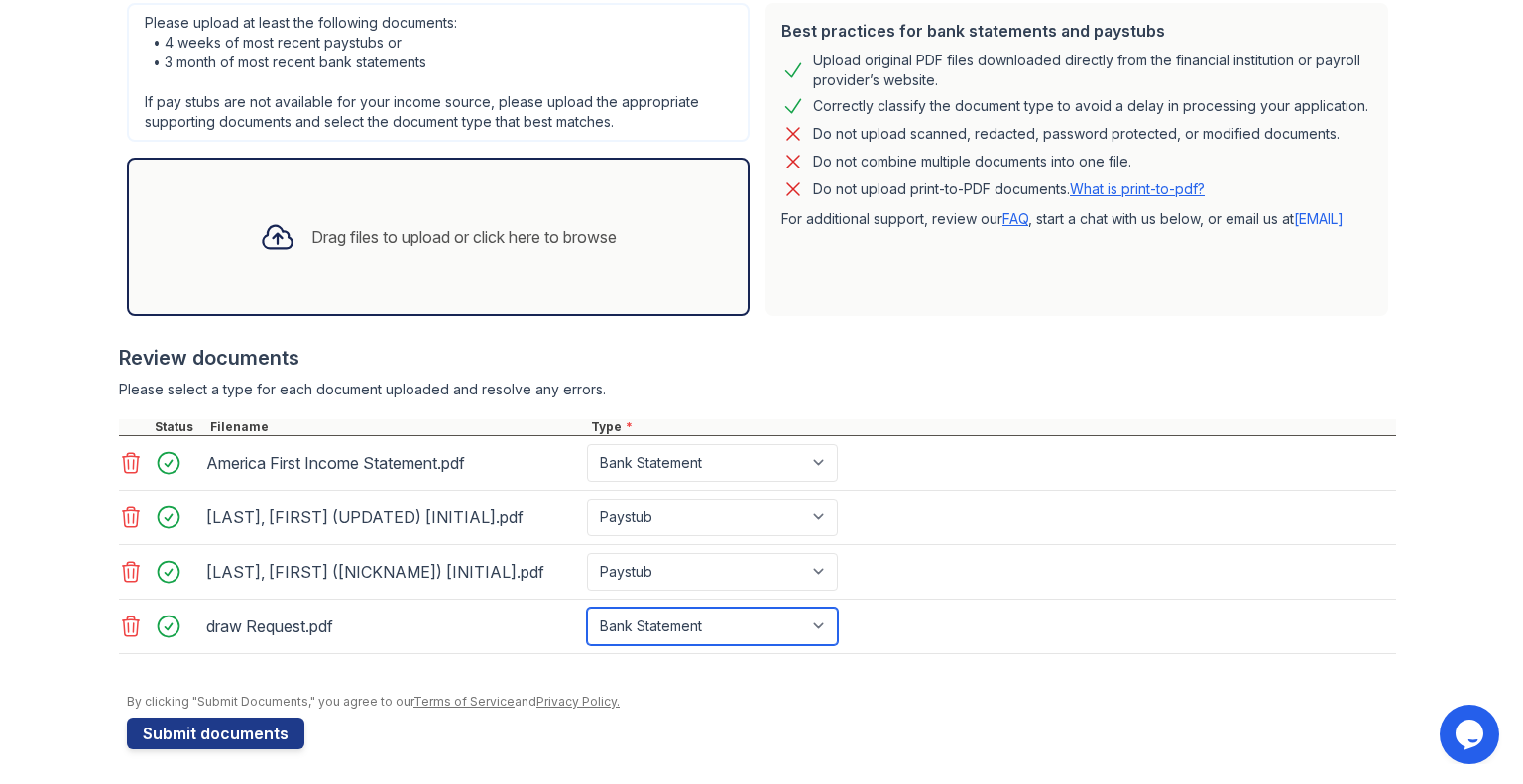 click on "Select type
Paystub
Bank Statement
Offer Letter
Tax Documents
Benefit Award Letter
Investment Account Statement
Other" at bounding box center (712, 626) 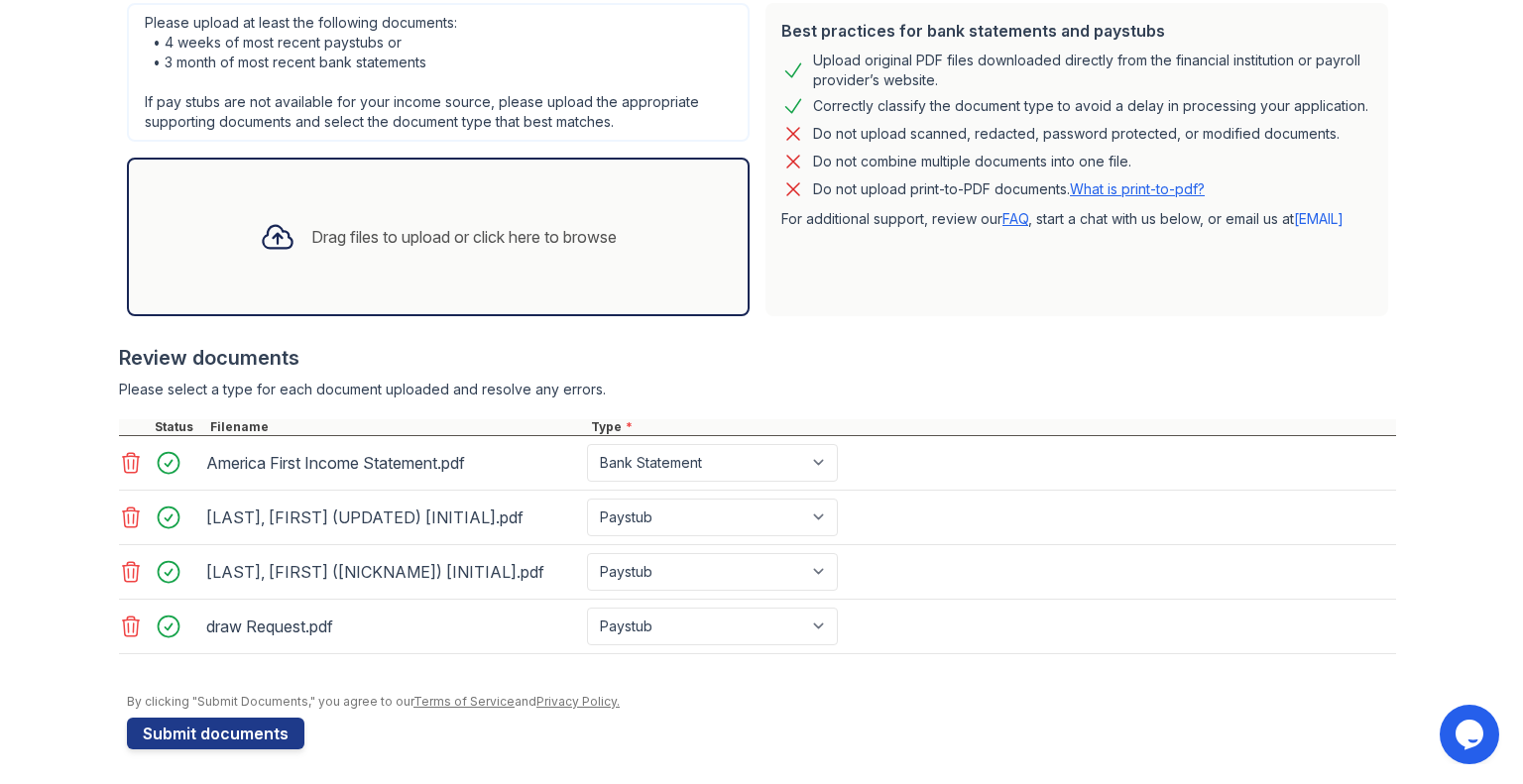 click on "Rodriguez, Emely (Katherine) JC.pdf
Select type
Paystub
Bank Statement
Offer Letter
Tax Documents
Benefit Award Letter
Investment Account Statement
Other" at bounding box center (758, 572) 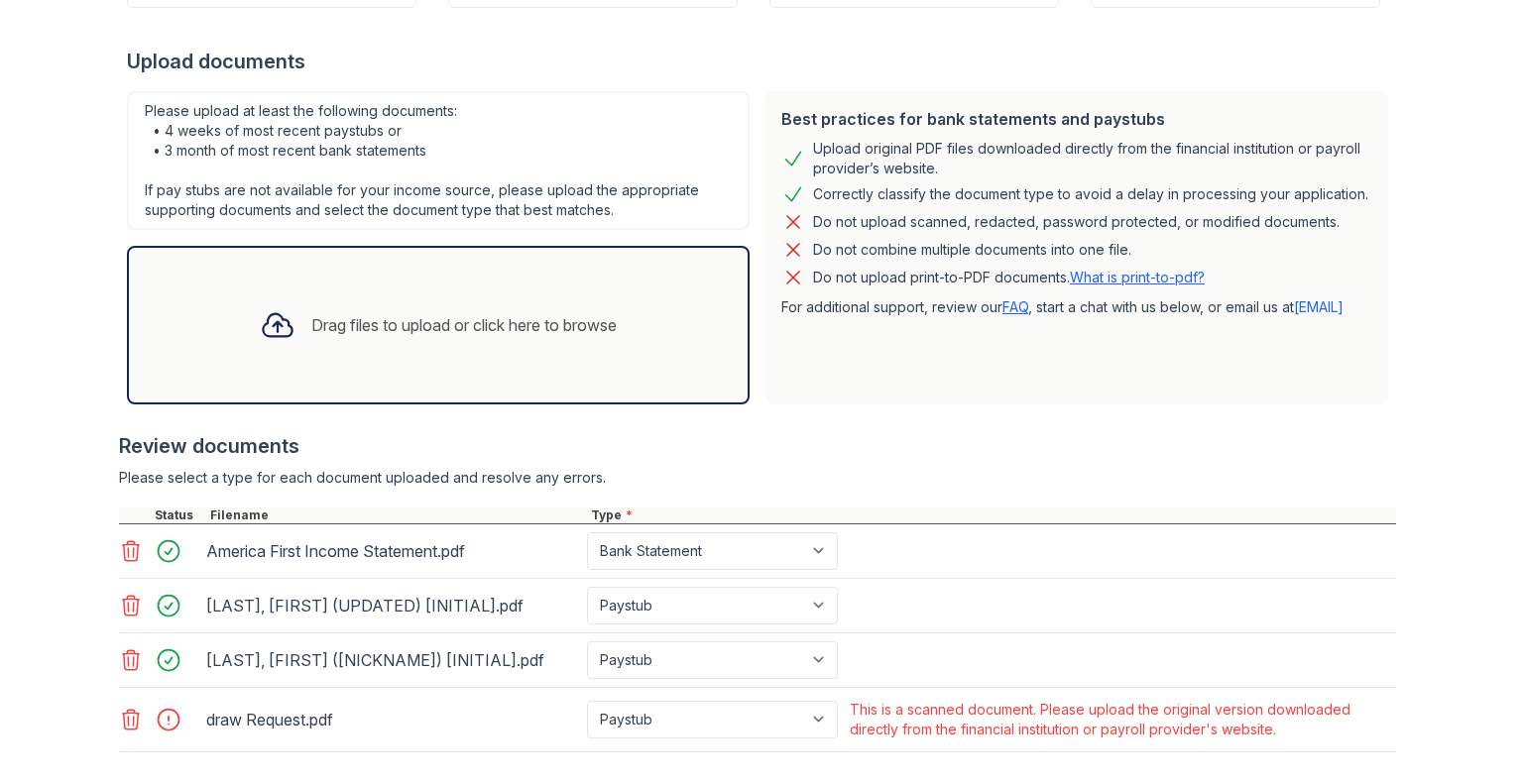 scroll, scrollTop: 511, scrollLeft: 0, axis: vertical 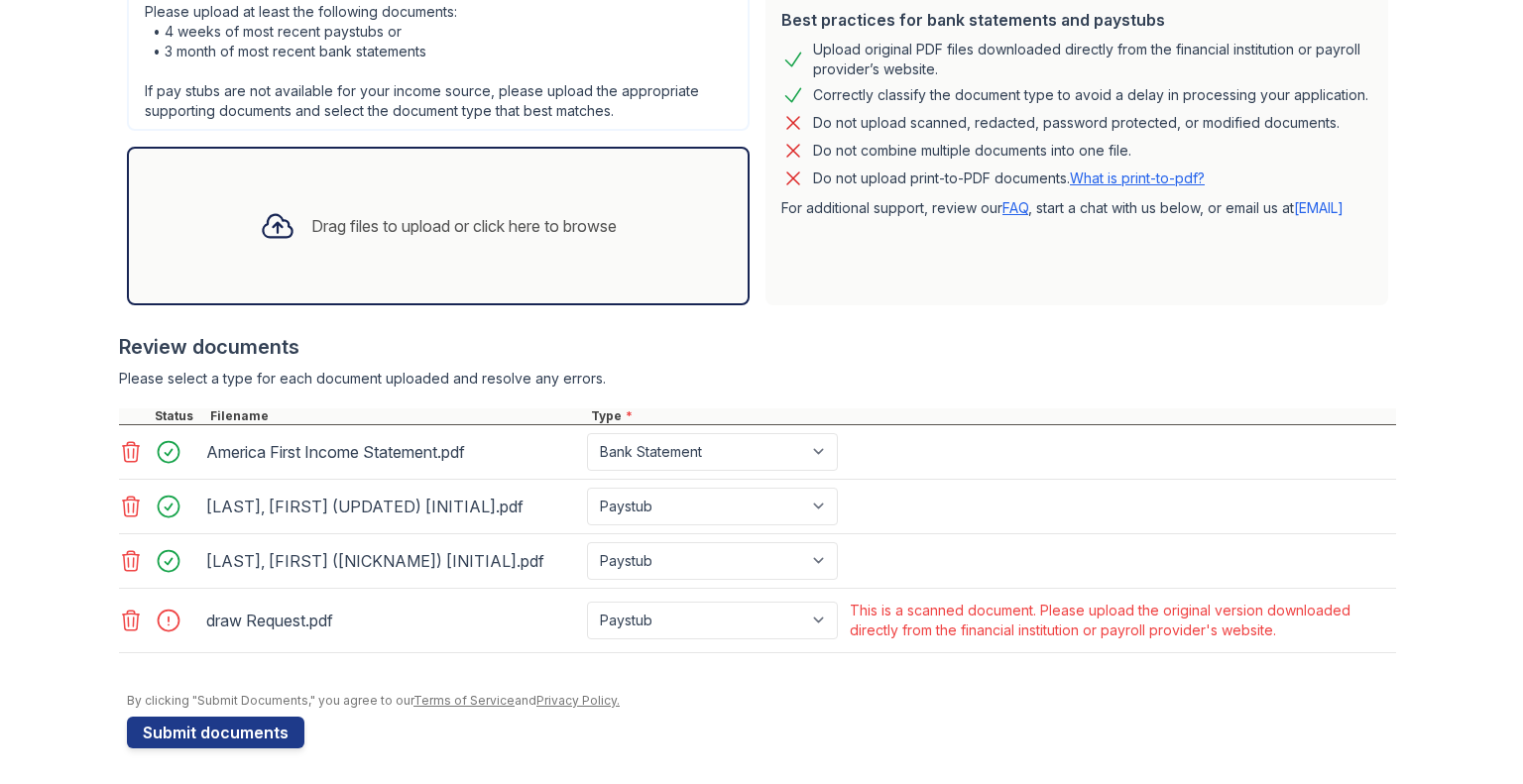 click 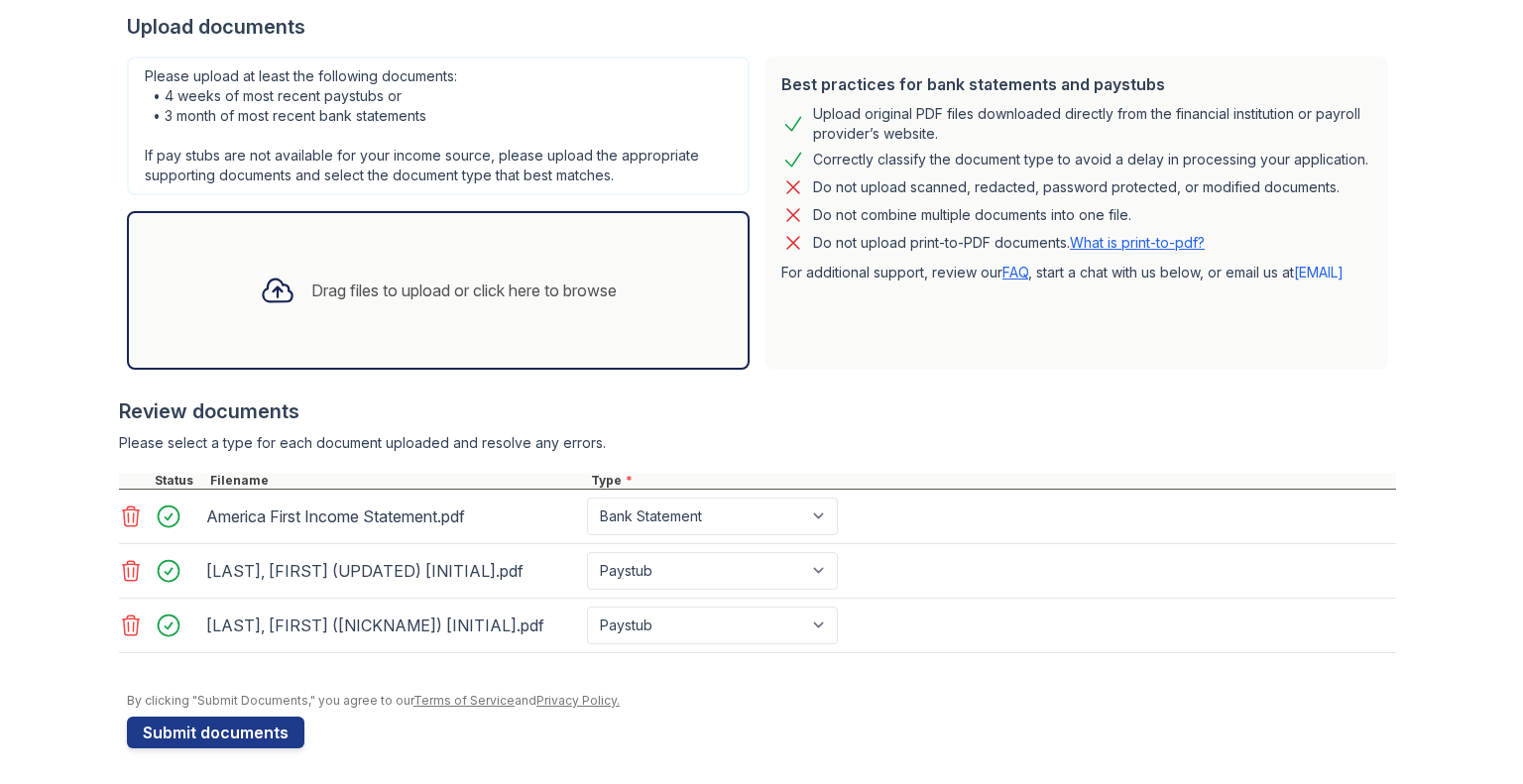 click 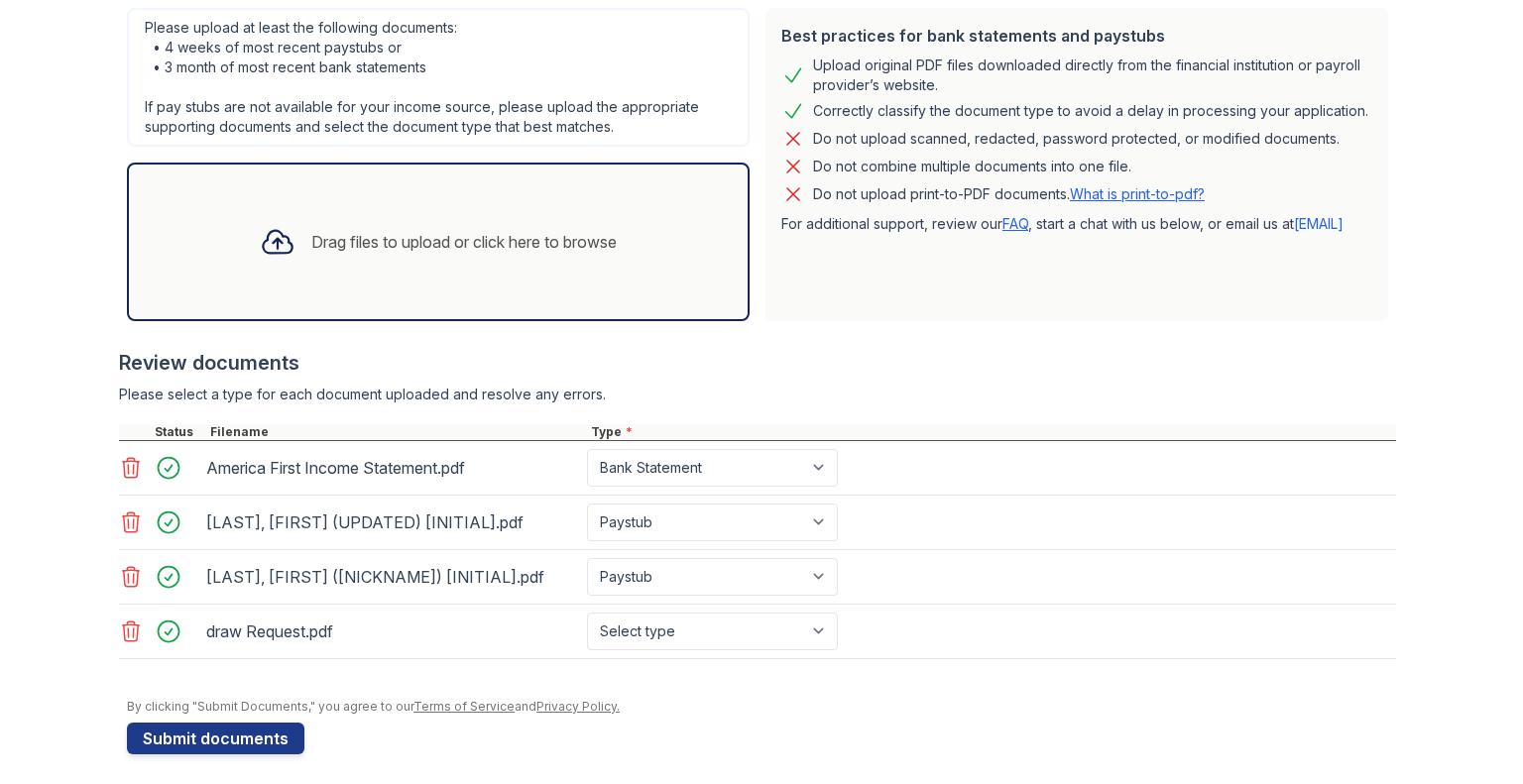 scroll, scrollTop: 501, scrollLeft: 0, axis: vertical 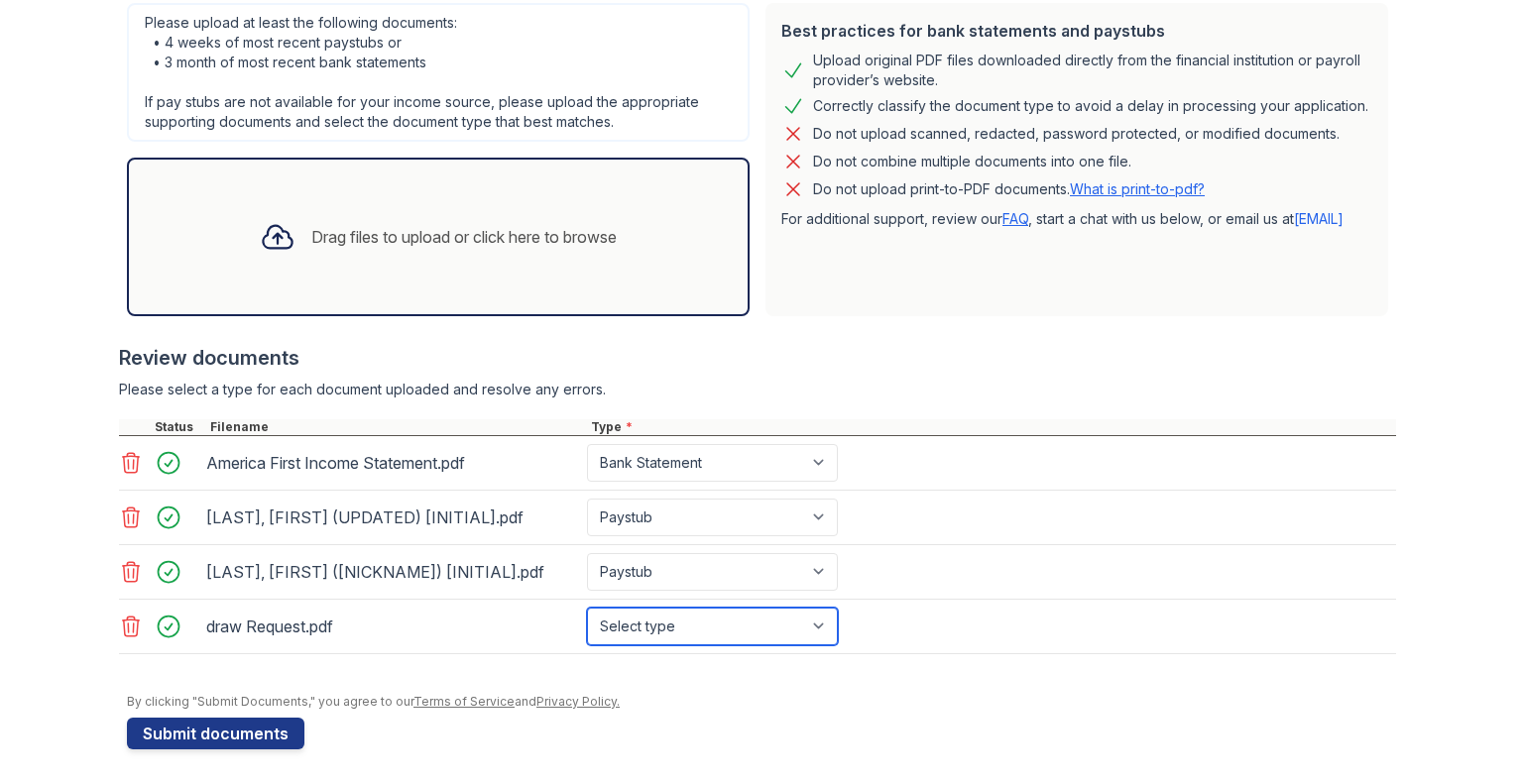 click on "Select type
Paystub
Bank Statement
Offer Letter
Tax Documents
Benefit Award Letter
Investment Account Statement
Other" at bounding box center [712, 626] 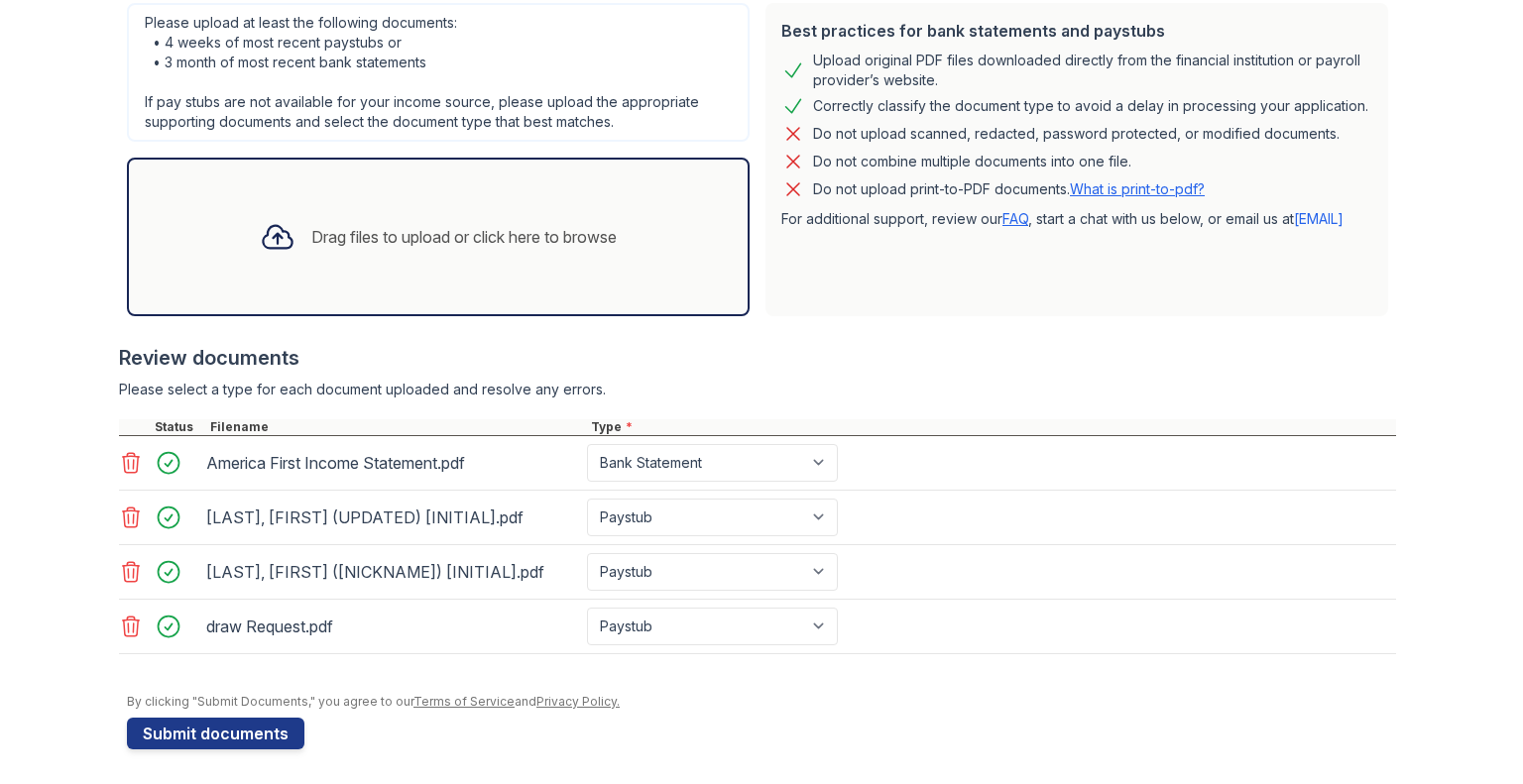 click on "Submit documents" at bounding box center (215, 733) 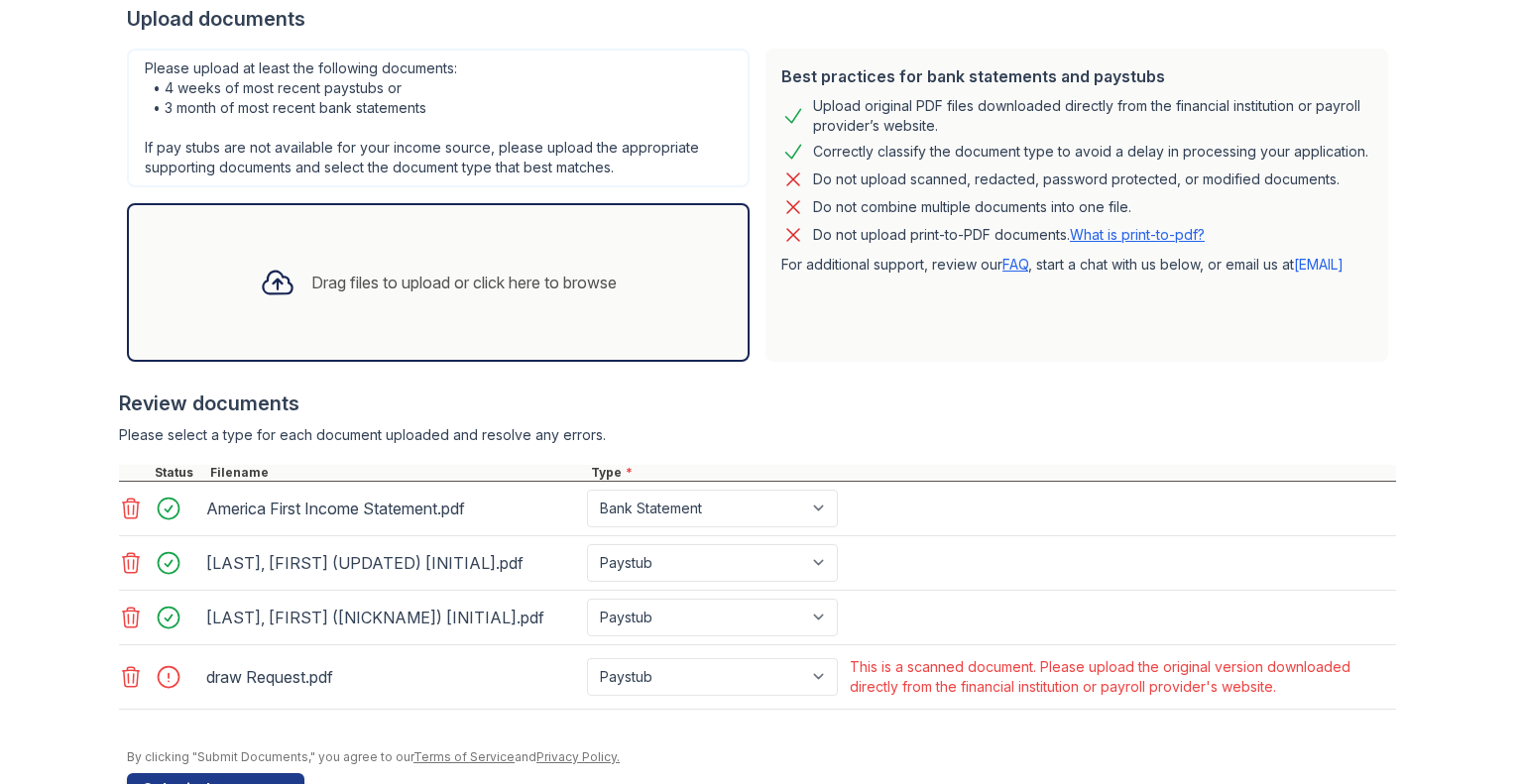 scroll, scrollTop: 456, scrollLeft: 0, axis: vertical 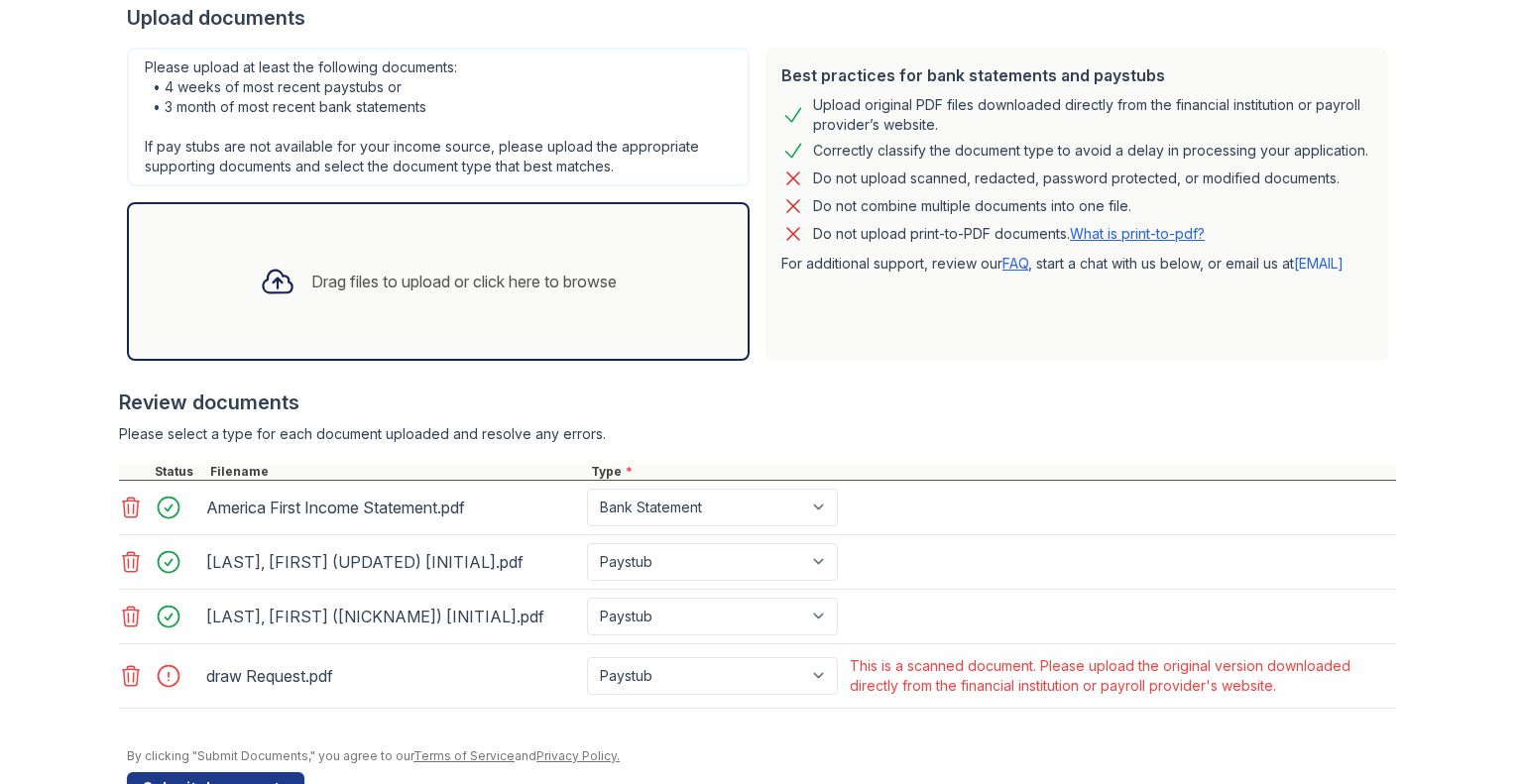 click 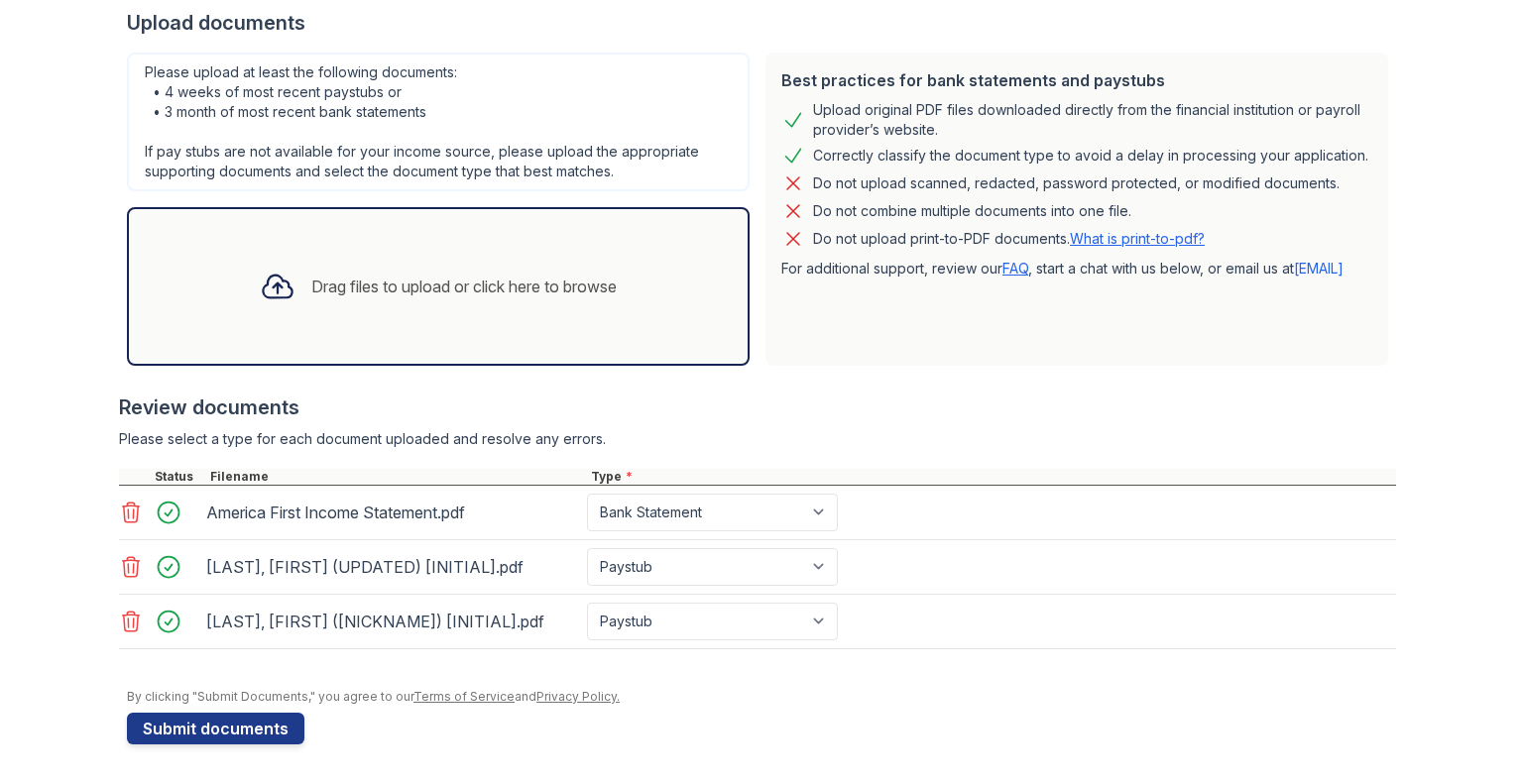 scroll, scrollTop: 447, scrollLeft: 0, axis: vertical 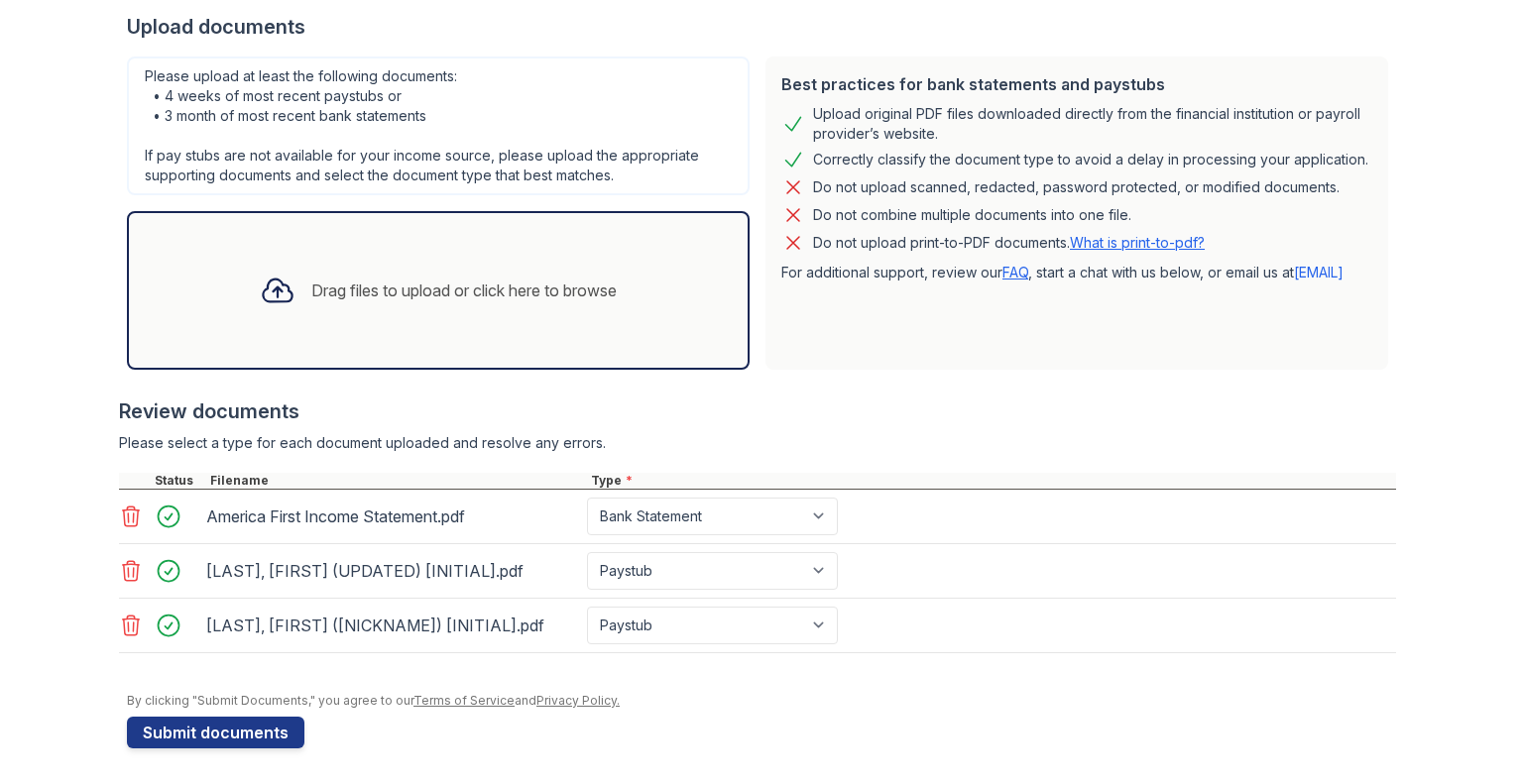 click on "Submit documents" at bounding box center [215, 732] 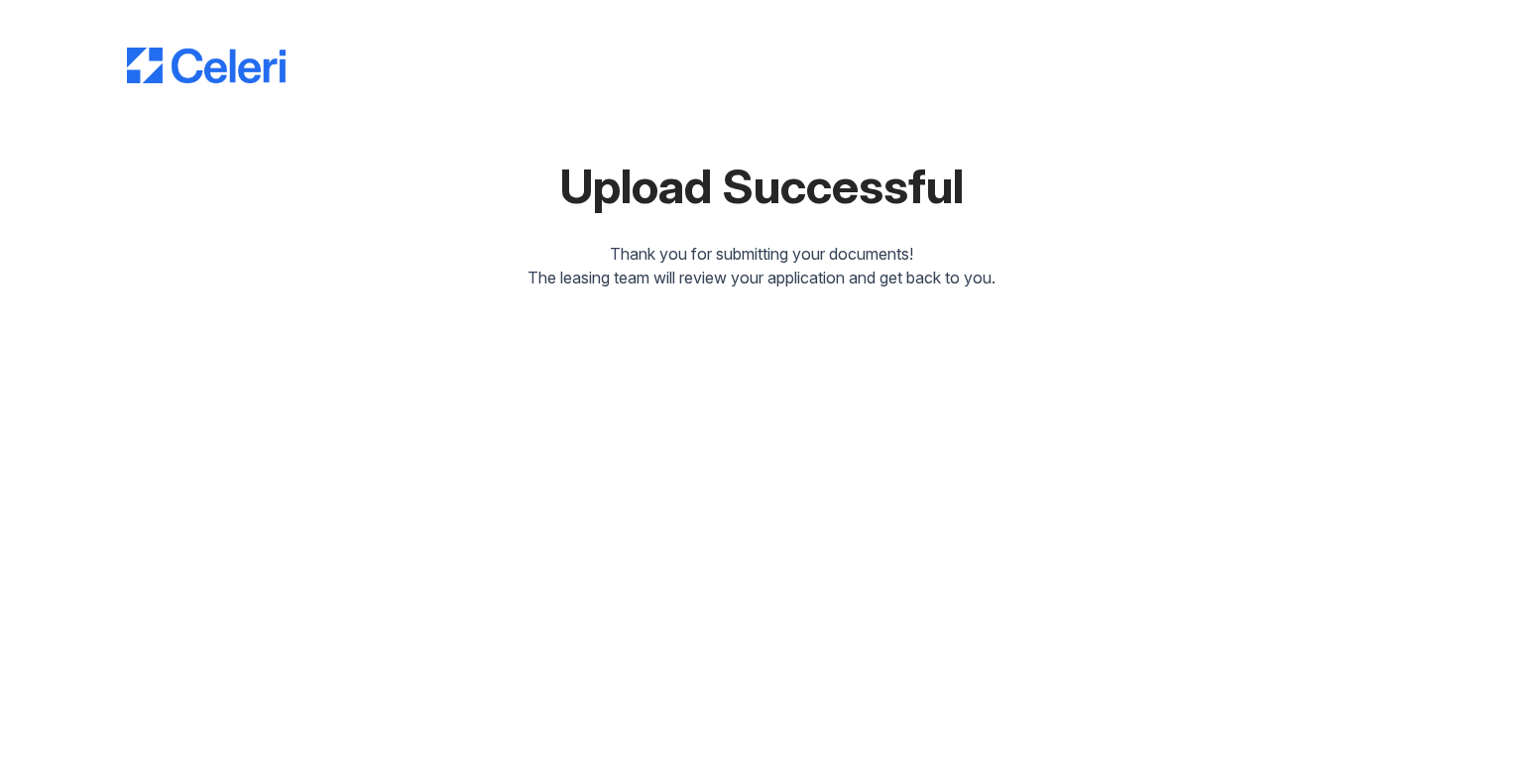scroll, scrollTop: 0, scrollLeft: 0, axis: both 